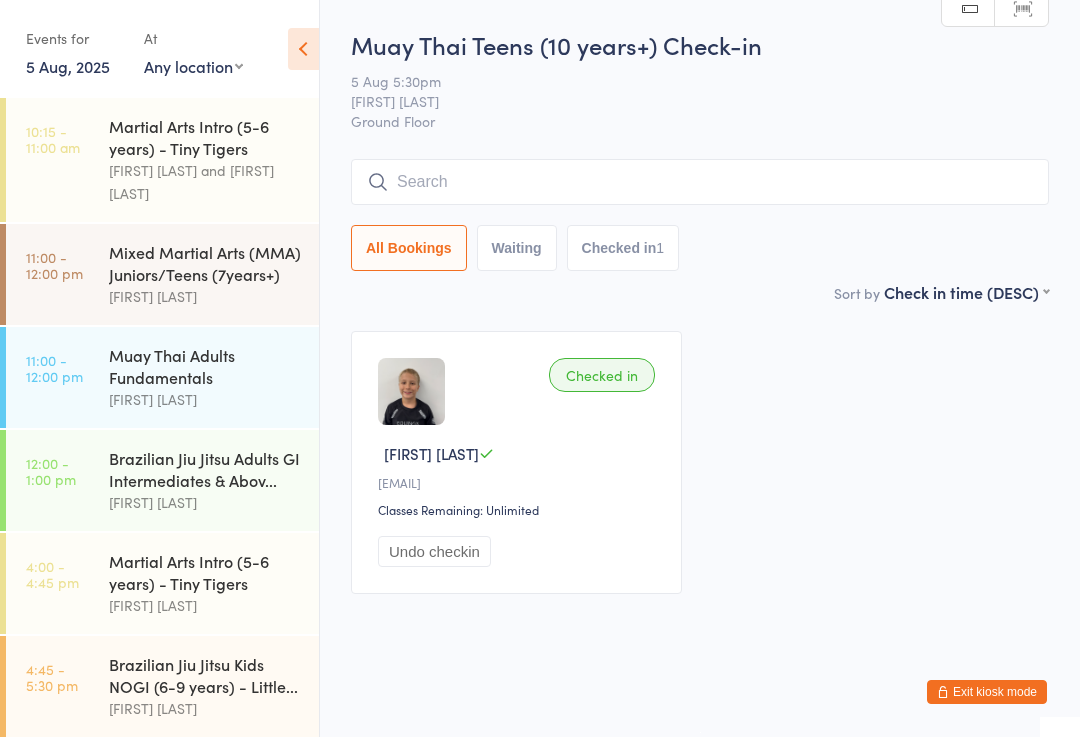 scroll, scrollTop: 22, scrollLeft: 0, axis: vertical 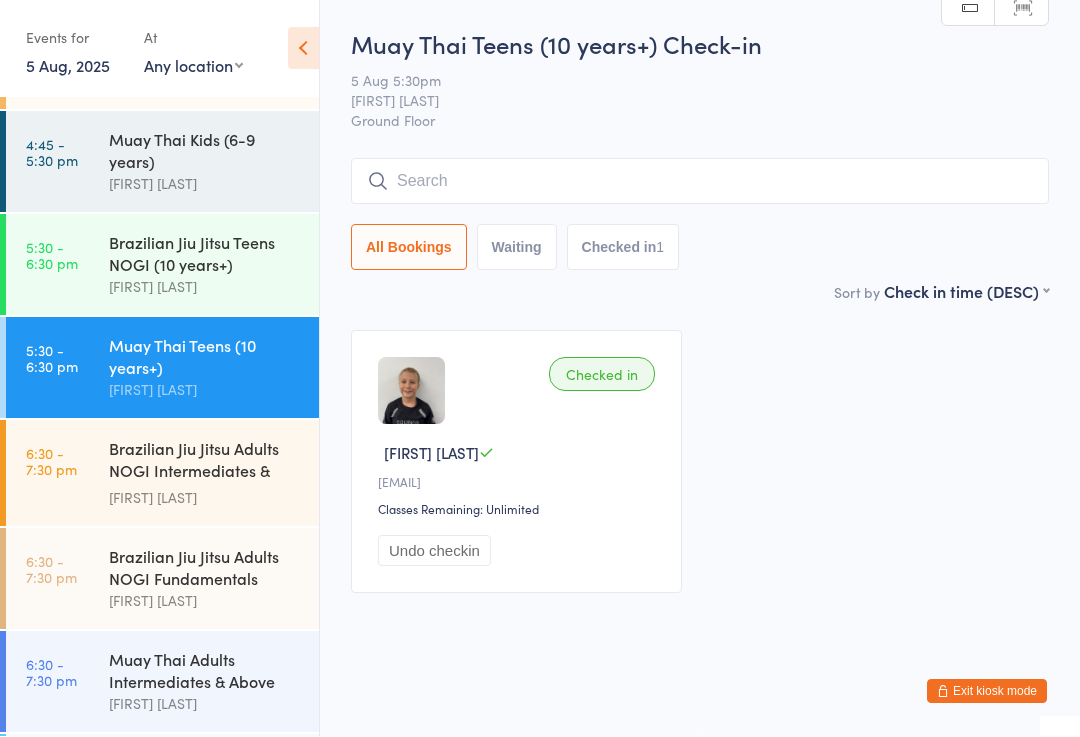 click on "Muay Thai Adults Intermediates & Above" at bounding box center [205, 671] 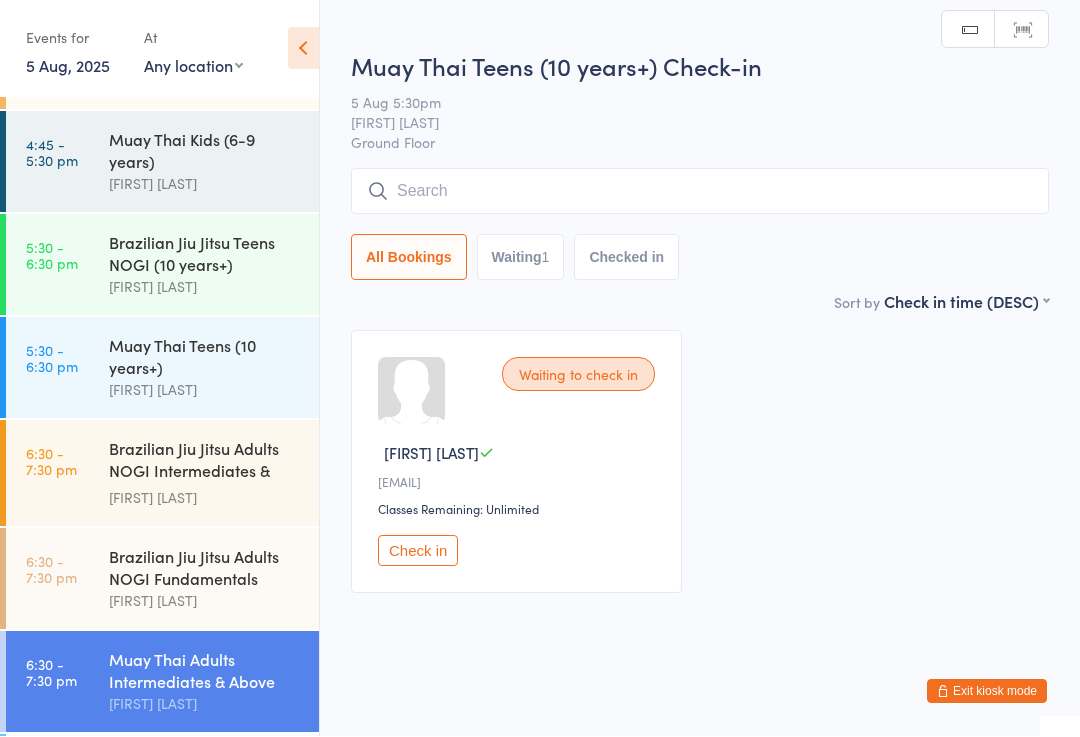 scroll, scrollTop: 1, scrollLeft: 0, axis: vertical 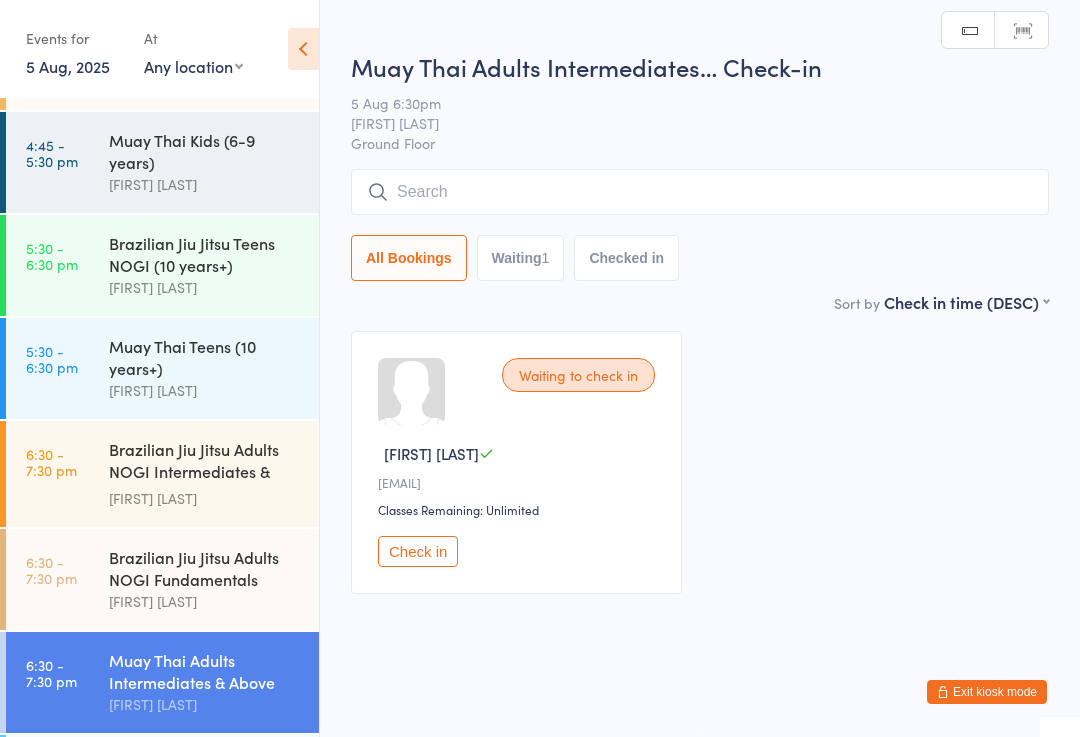 click at bounding box center [700, 192] 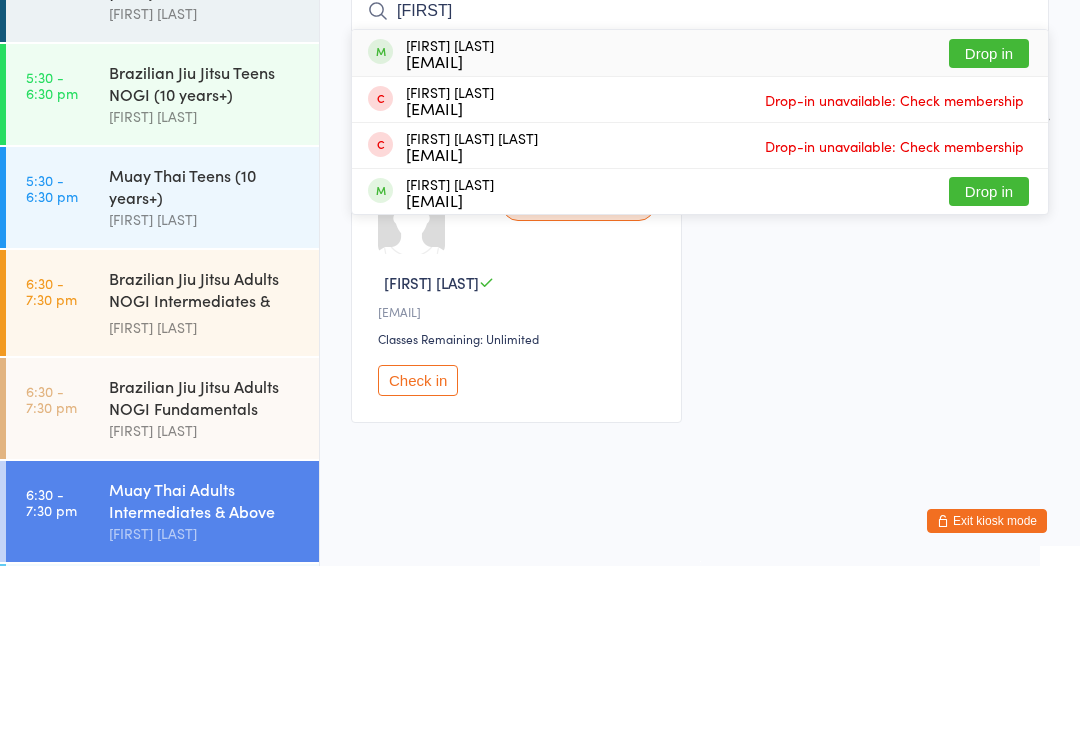 type on "[FIRST]" 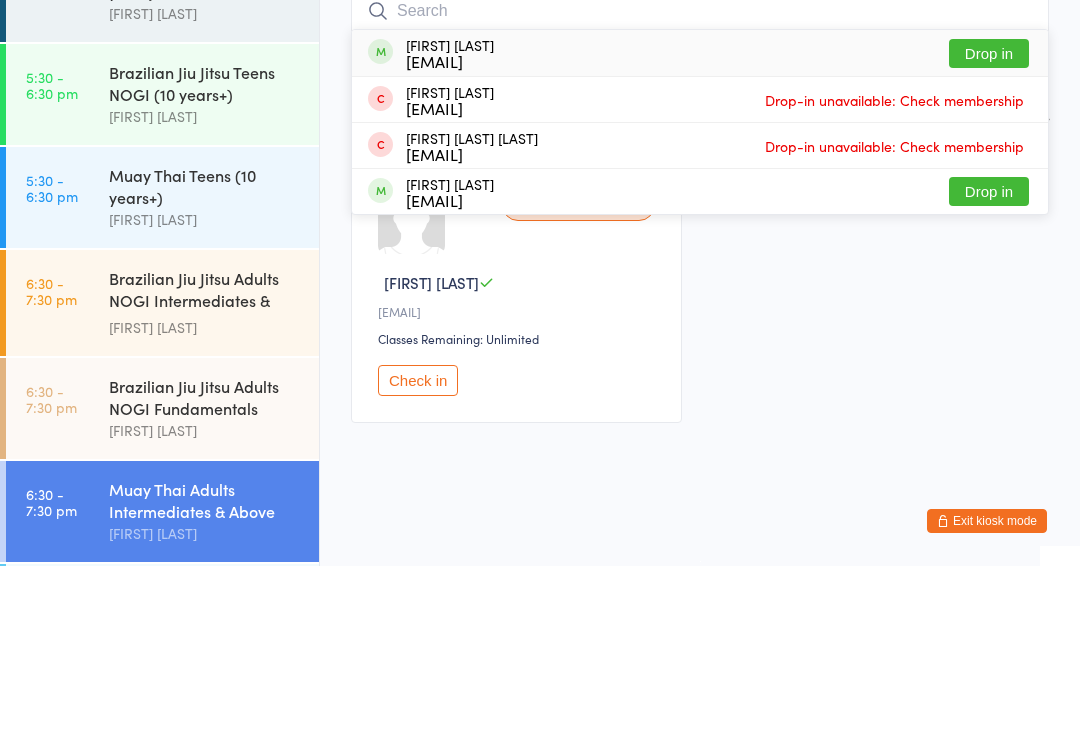 scroll, scrollTop: 21, scrollLeft: 0, axis: vertical 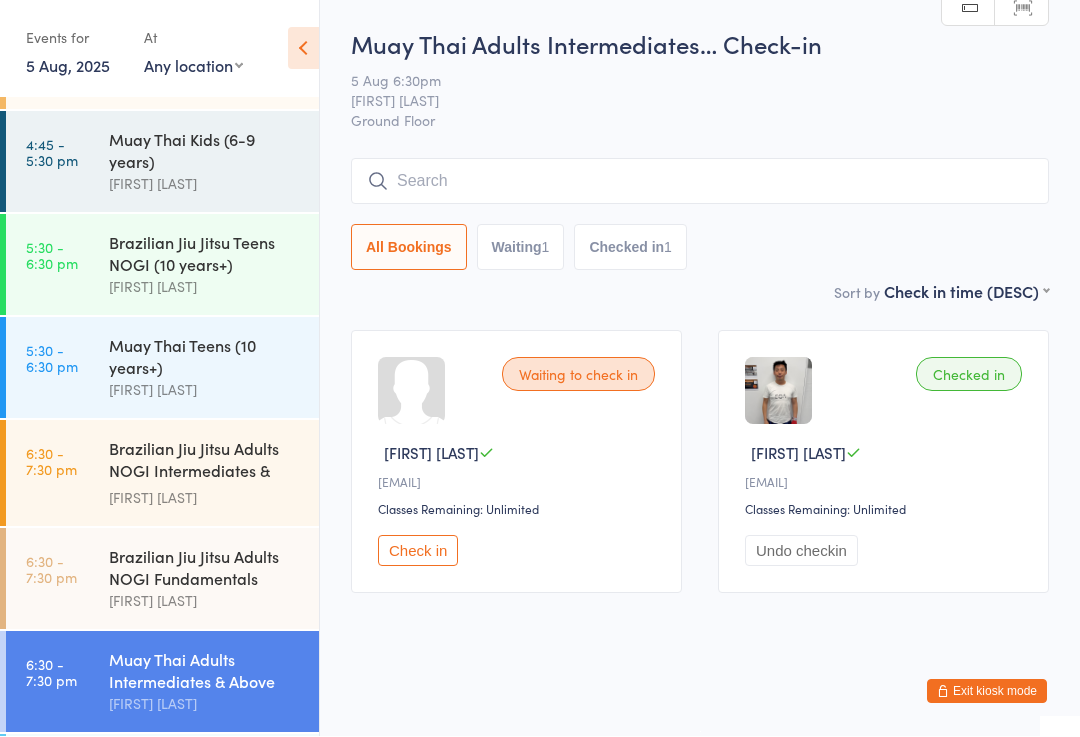 click on "Brazilian Jiu Jitsu Adults NOGI Intermediates & Ab..." at bounding box center (205, 462) 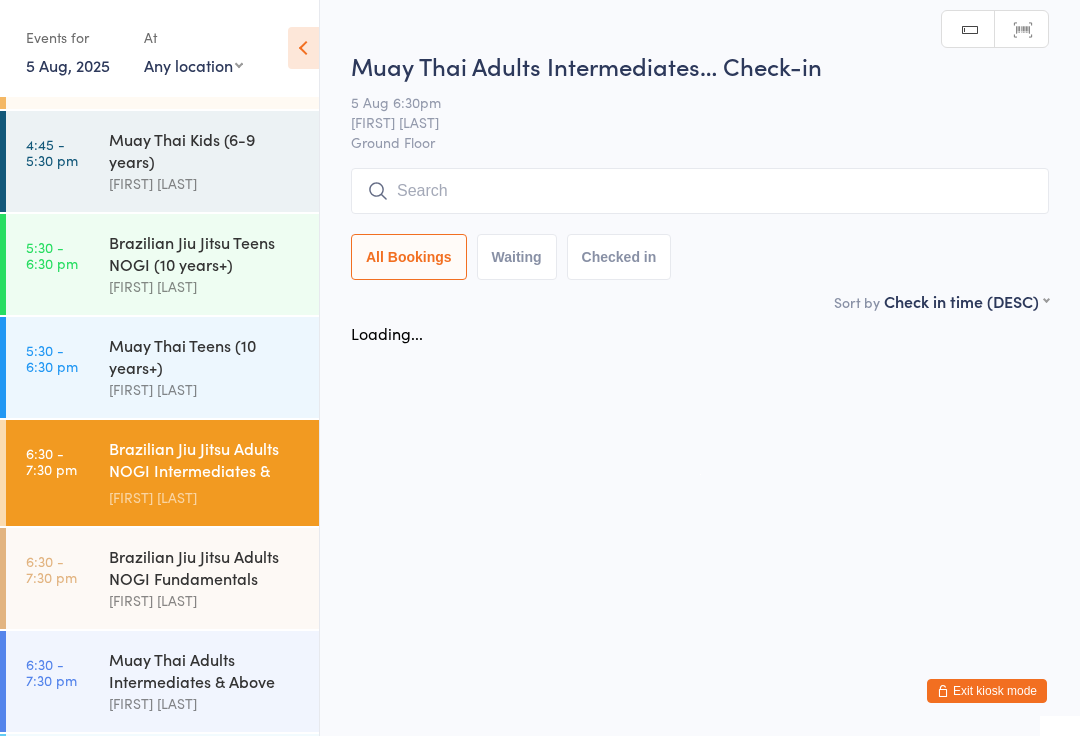 scroll, scrollTop: 0, scrollLeft: 0, axis: both 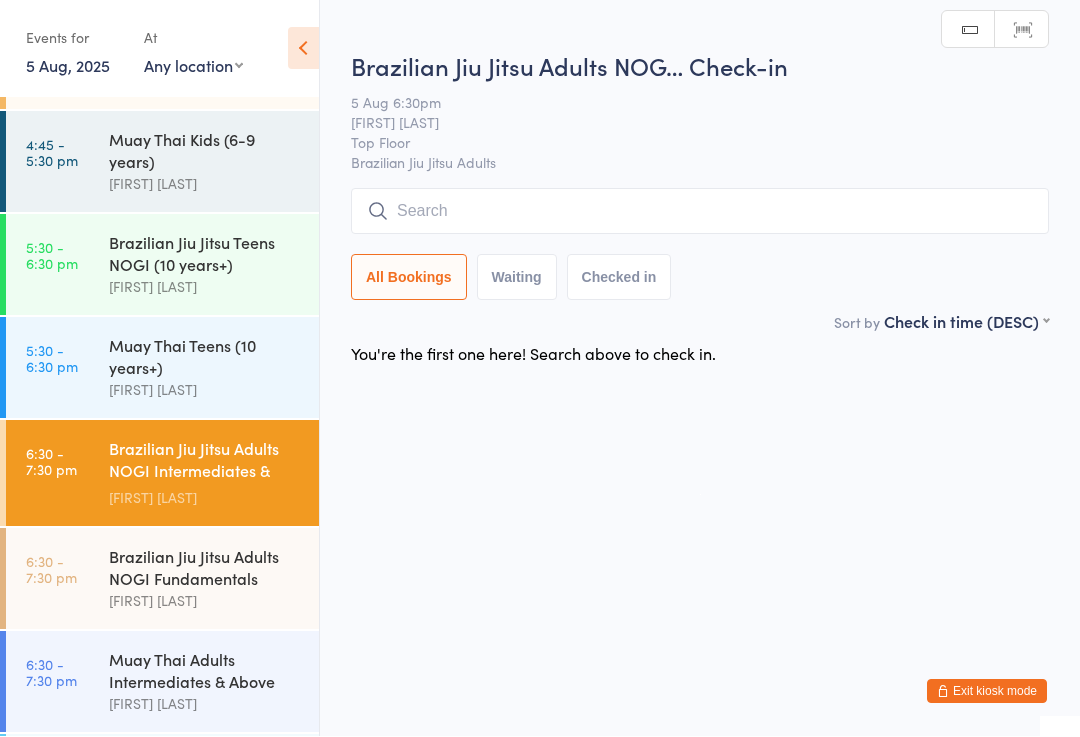 click at bounding box center [700, 212] 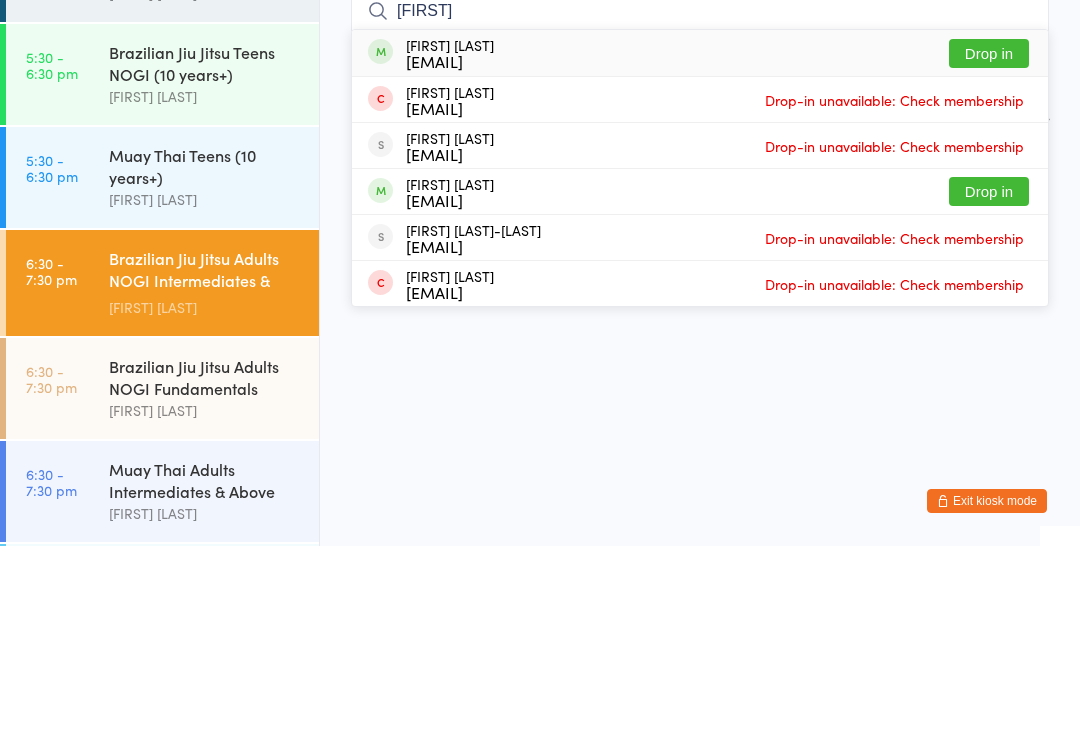 type on "[FIRST]" 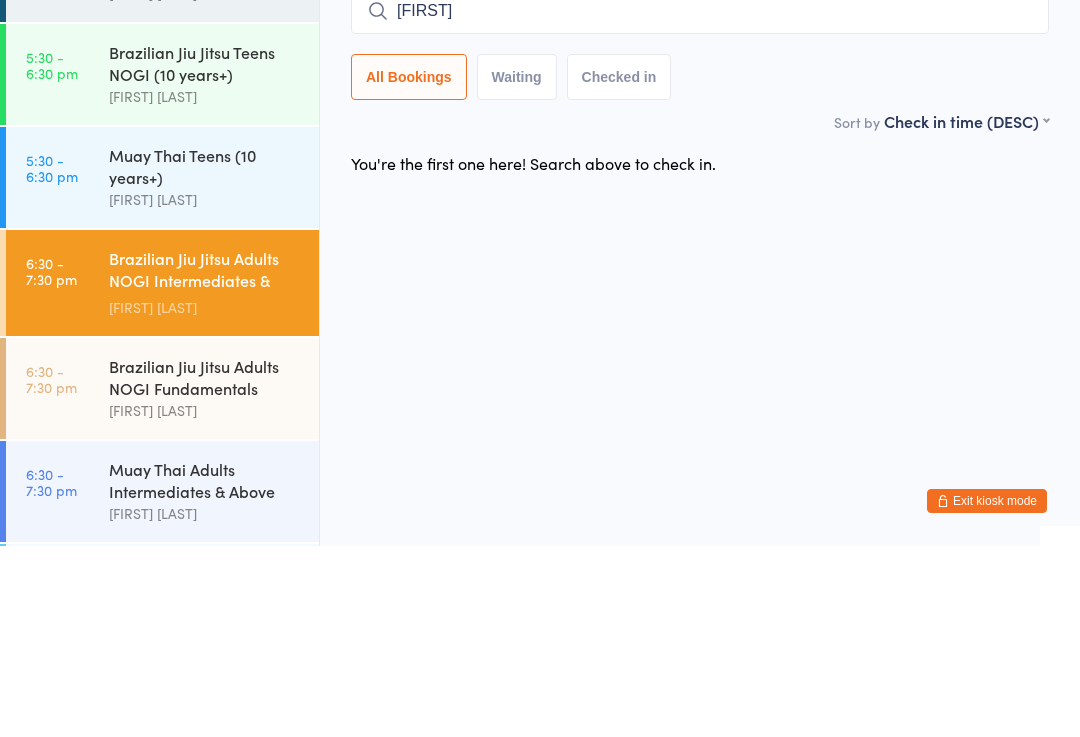 type 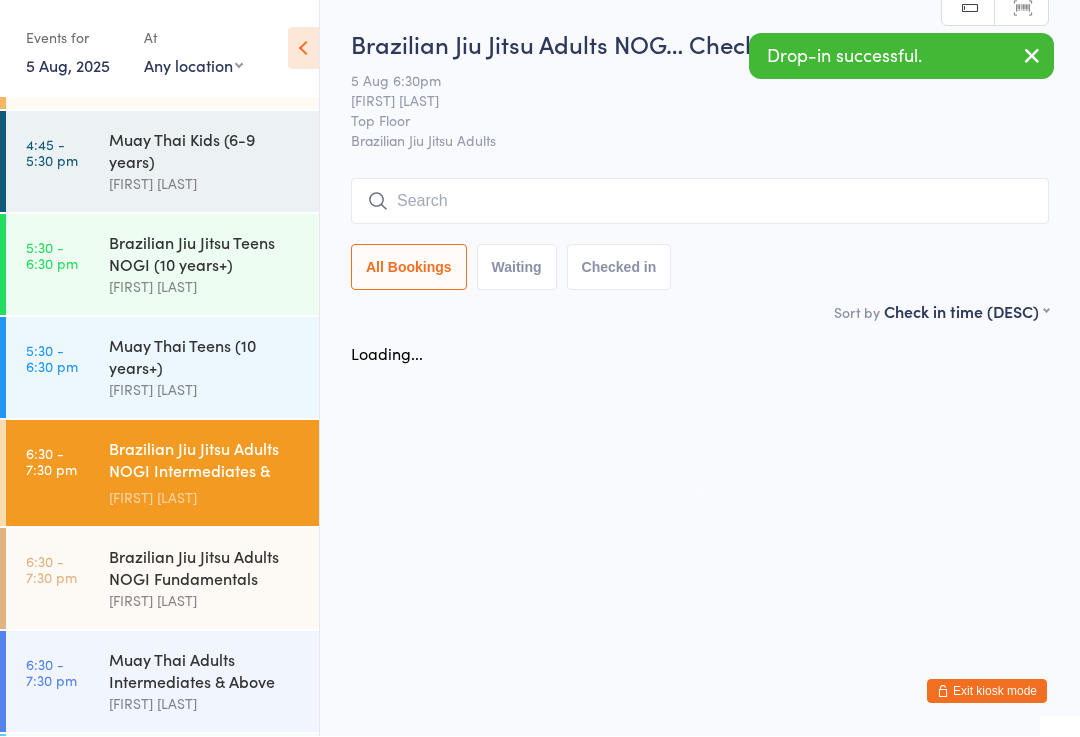 scroll, scrollTop: 1, scrollLeft: 0, axis: vertical 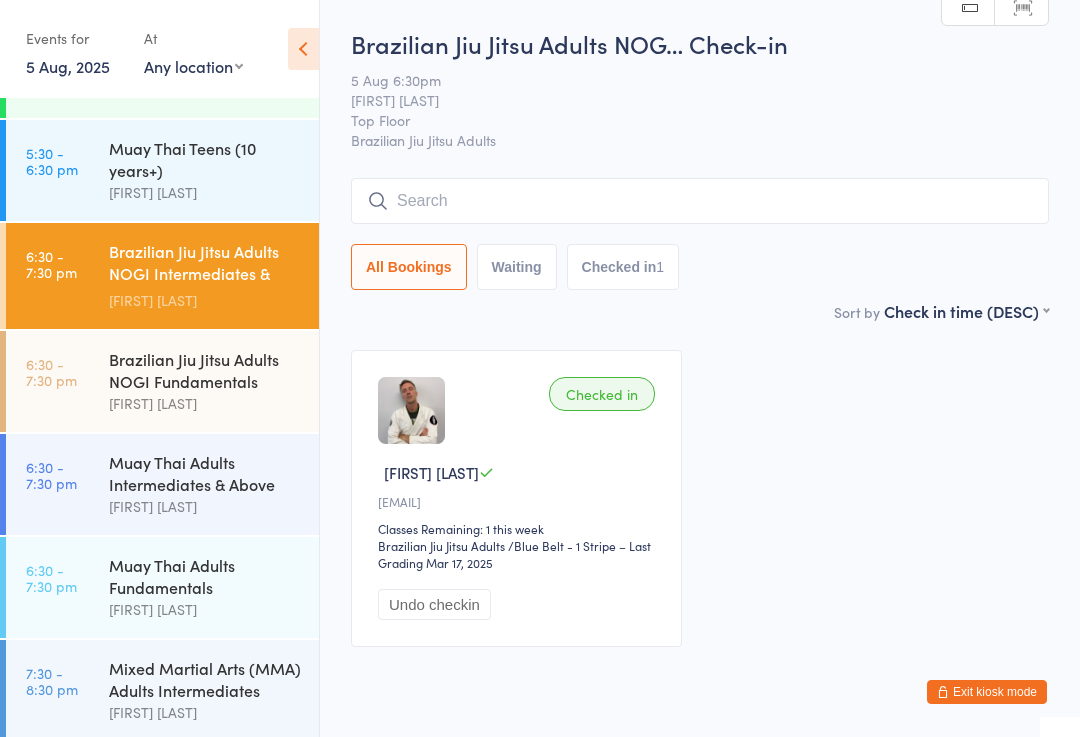 click on "Muay Thai Adults Fundamentals" at bounding box center (205, 576) 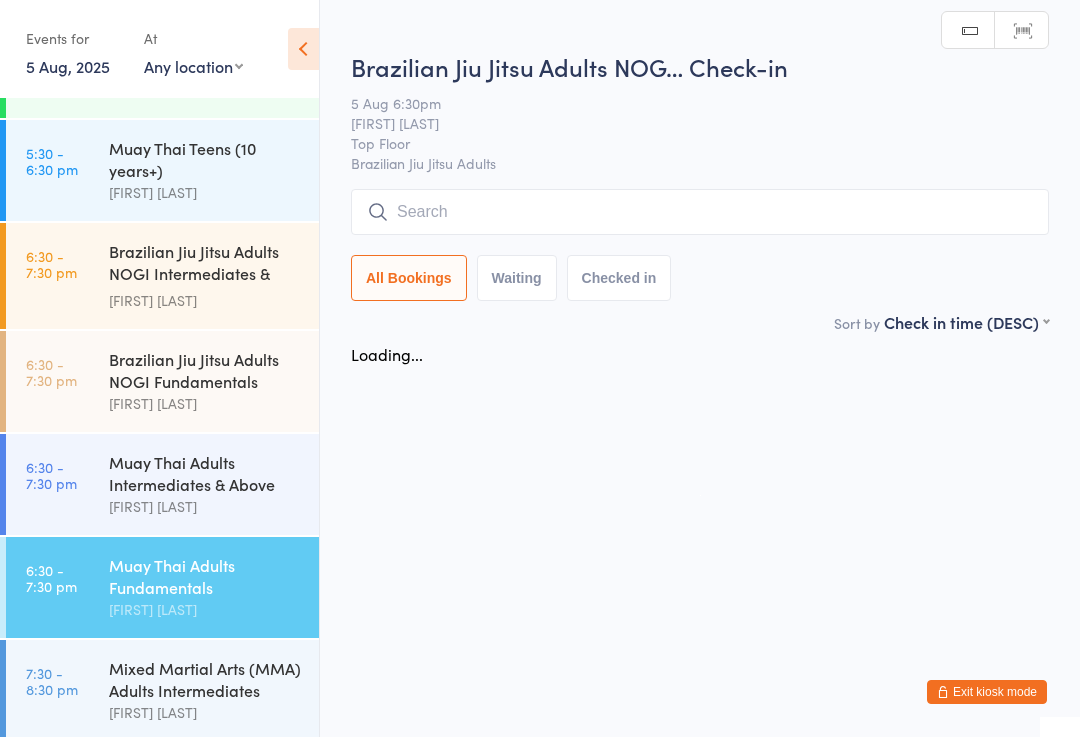 scroll, scrollTop: 0, scrollLeft: 0, axis: both 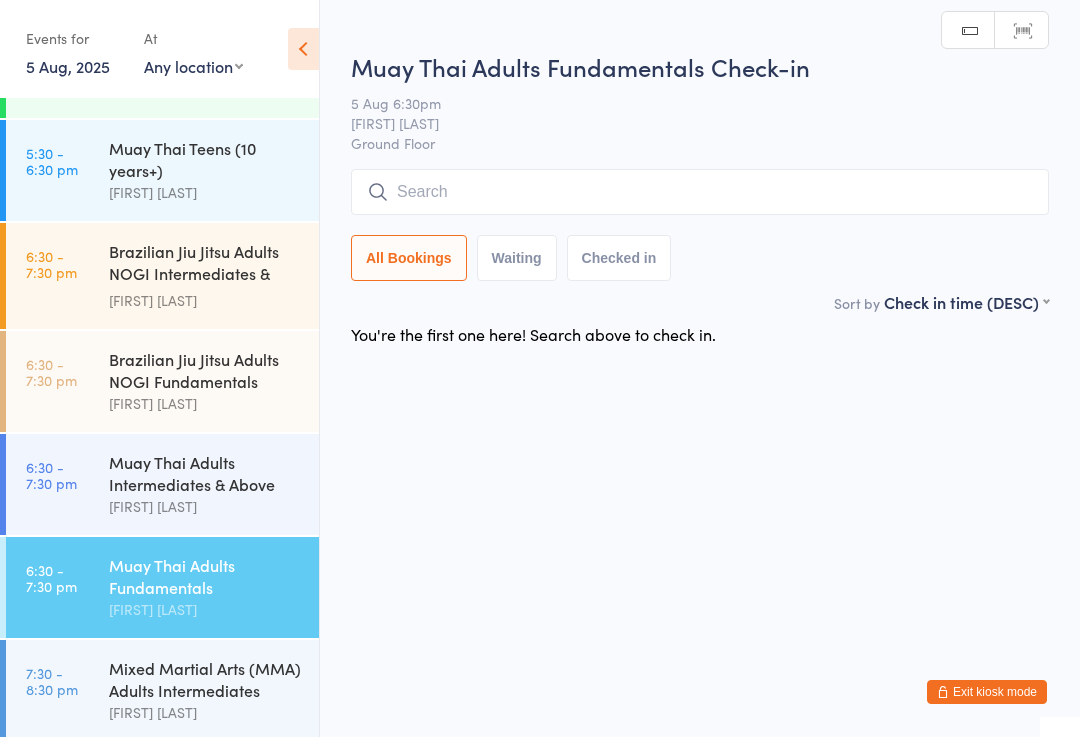 click at bounding box center [700, 192] 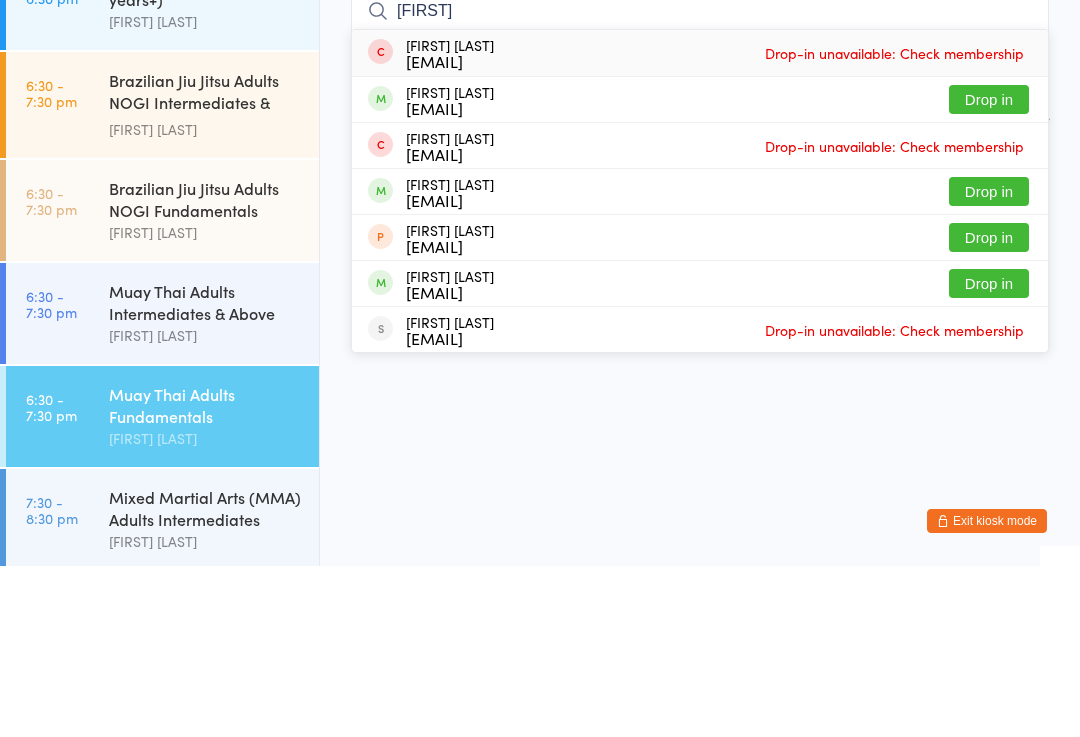 type on "[FIRST]" 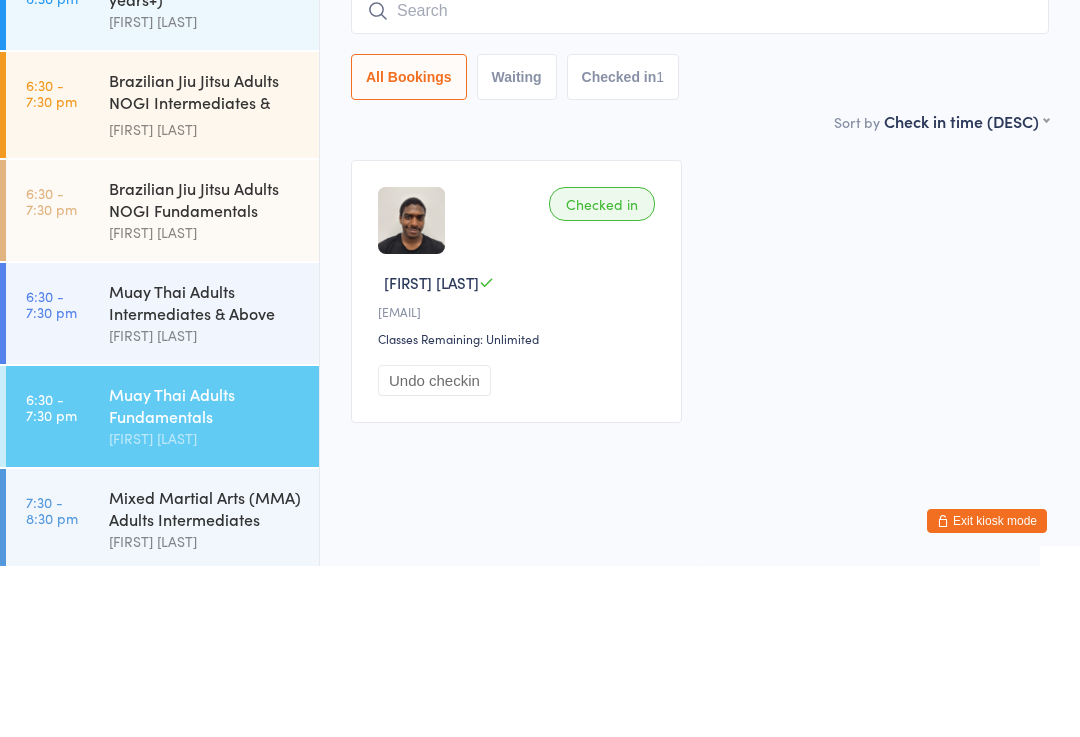 click on "Muay Thai Adults Fundamentals Check-in 5 Aug 6:30pm  [FIRST] [LAST]  Ground Floor  Manual search Scanner input All Bookings Waiting  Checked in  1 Sort by   Check in time (DESC) First name (ASC) First name (DESC) Last name (ASC) Last name (DESC) Check in time (ASC) Check in time (DESC) Rank (ASC) Rank (DESC) Checked in [FIRST] [LAST]  [EMAIL] Classes Remaining: Unlimited   Undo checkin" at bounding box center (700, 320) 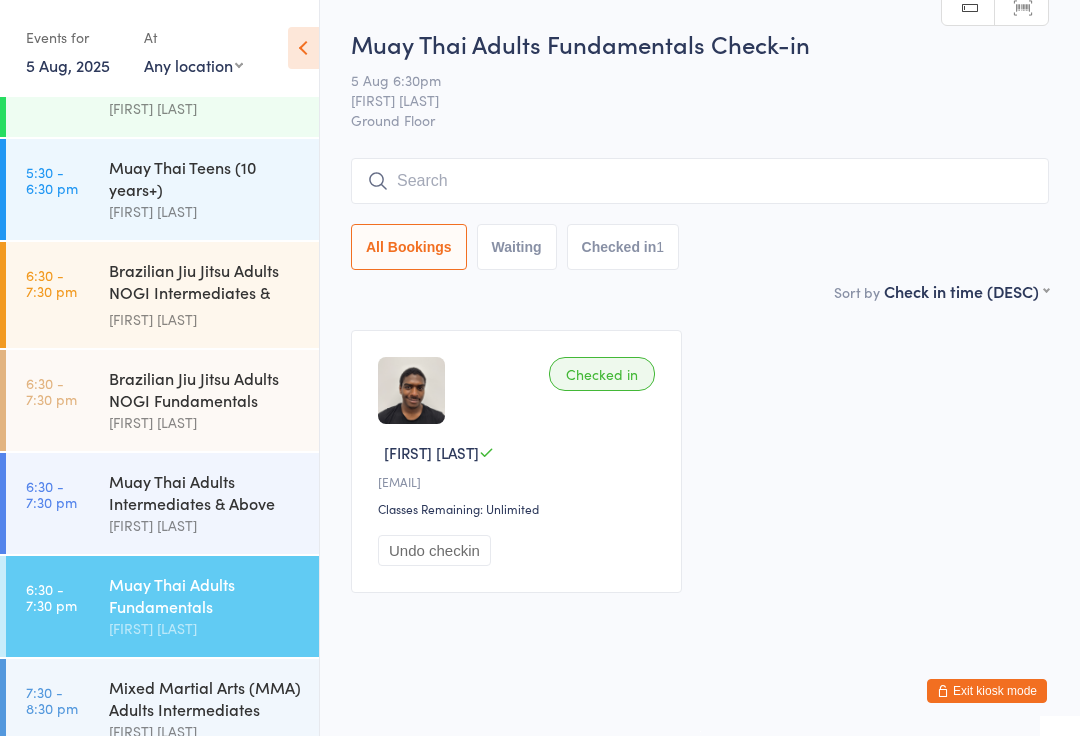 scroll, scrollTop: 803, scrollLeft: 0, axis: vertical 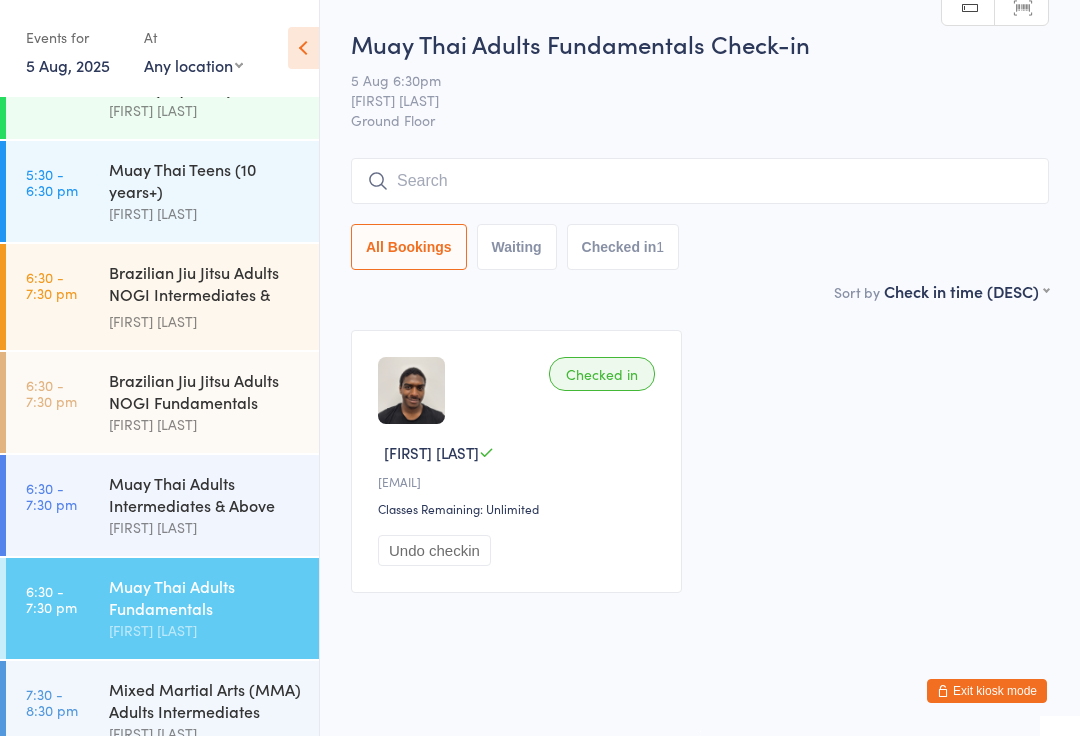 click on "Brazilian Jiu Jitsu Adults NOGI Intermediates & Ab..." at bounding box center [205, 286] 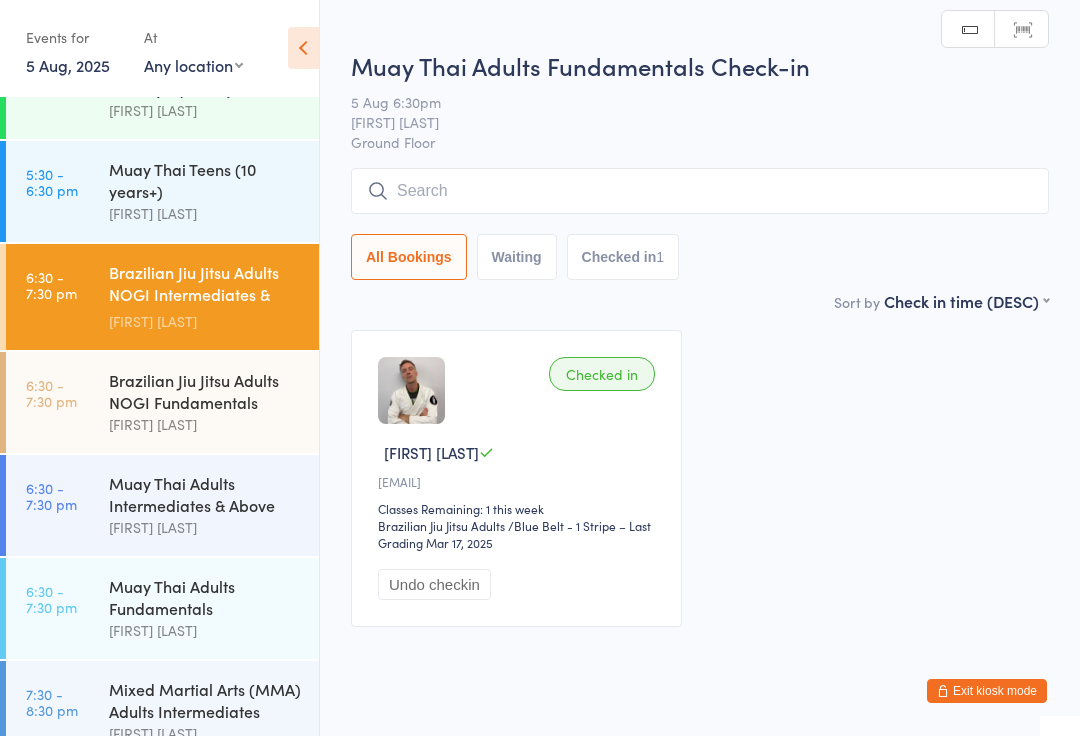 scroll, scrollTop: 1, scrollLeft: 0, axis: vertical 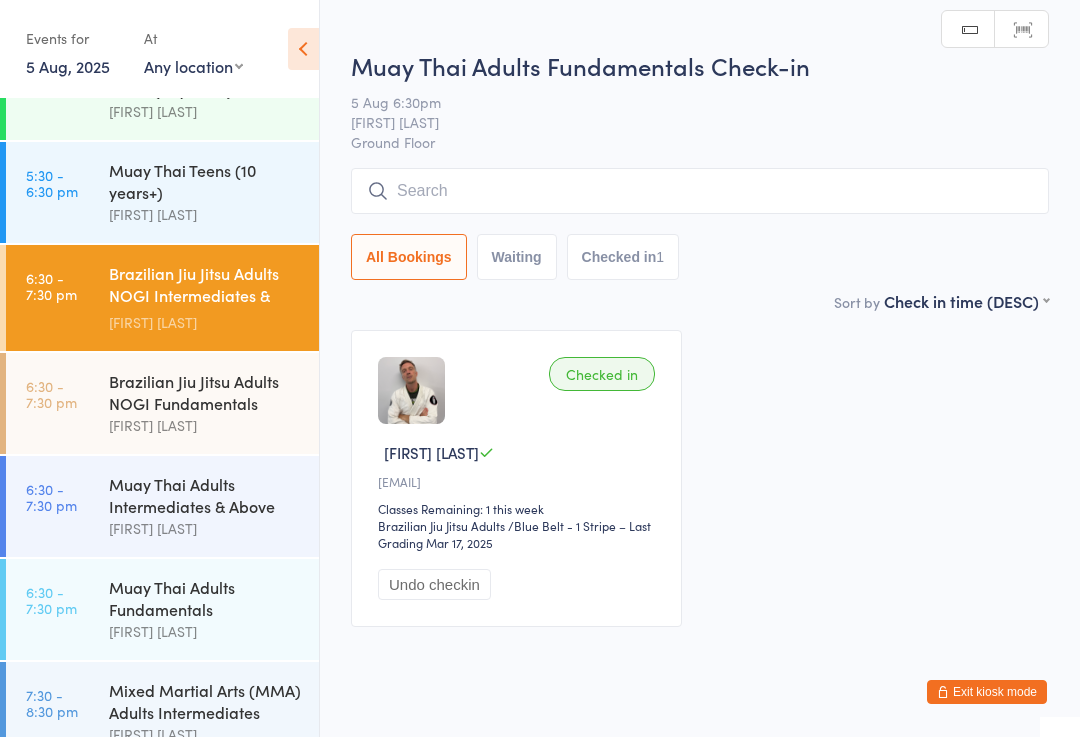 click at bounding box center [700, 191] 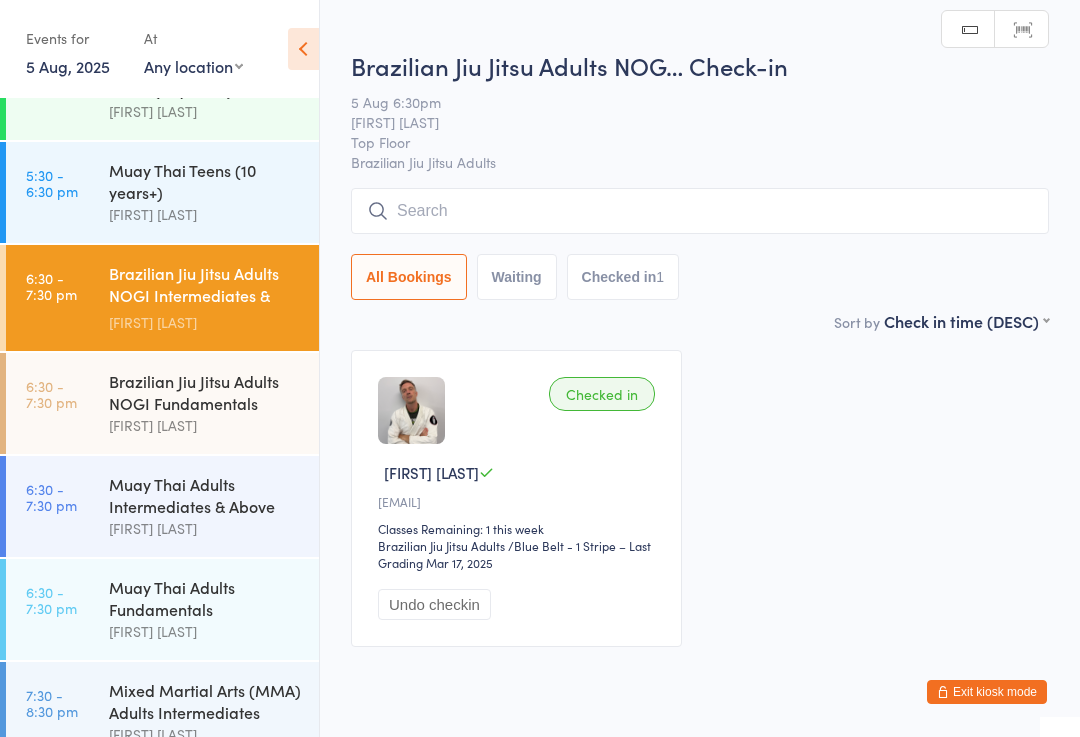 scroll, scrollTop: 0, scrollLeft: 0, axis: both 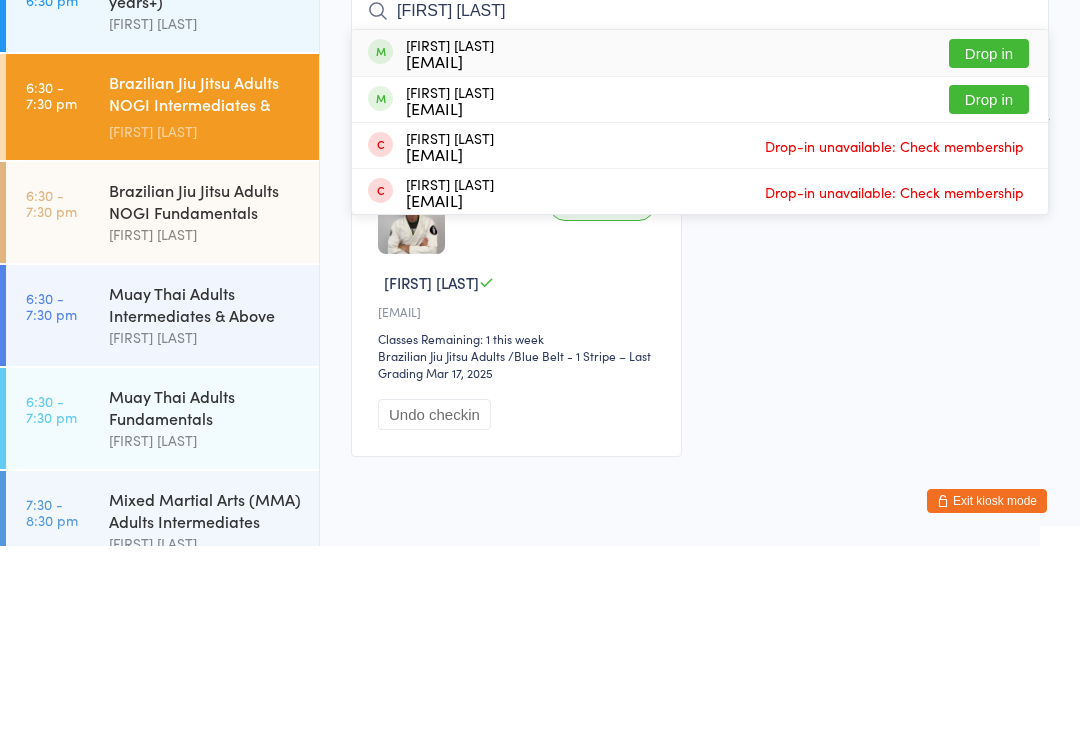 type on "[FIRST] [LAST]" 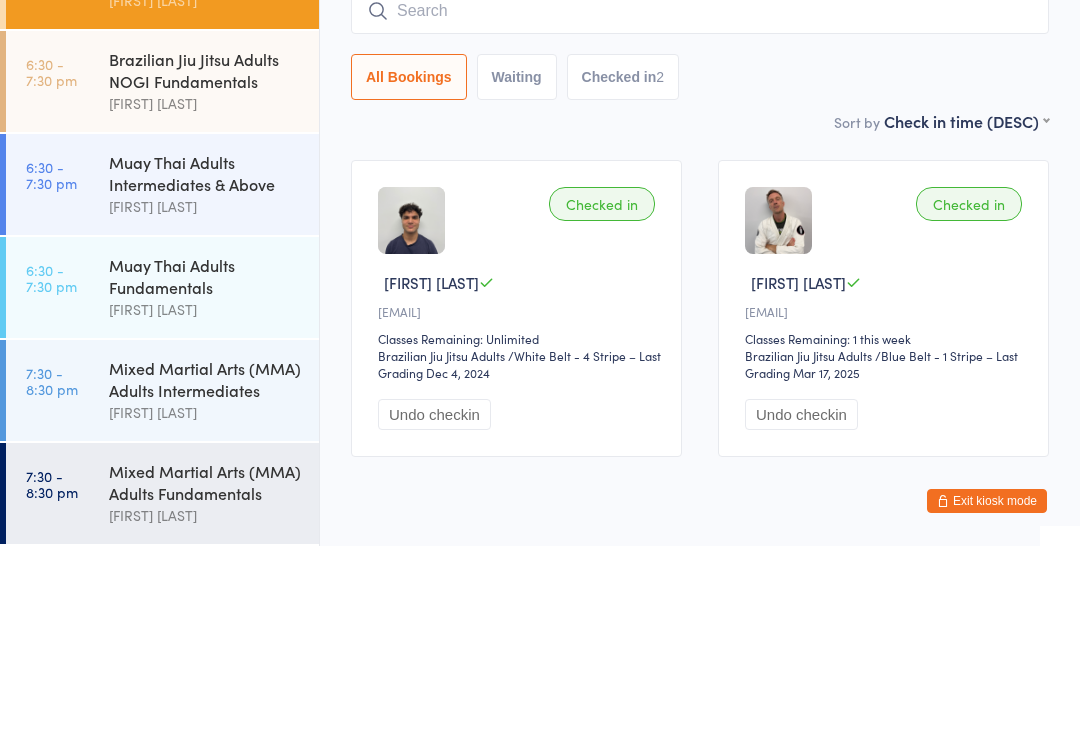 scroll, scrollTop: 967, scrollLeft: 0, axis: vertical 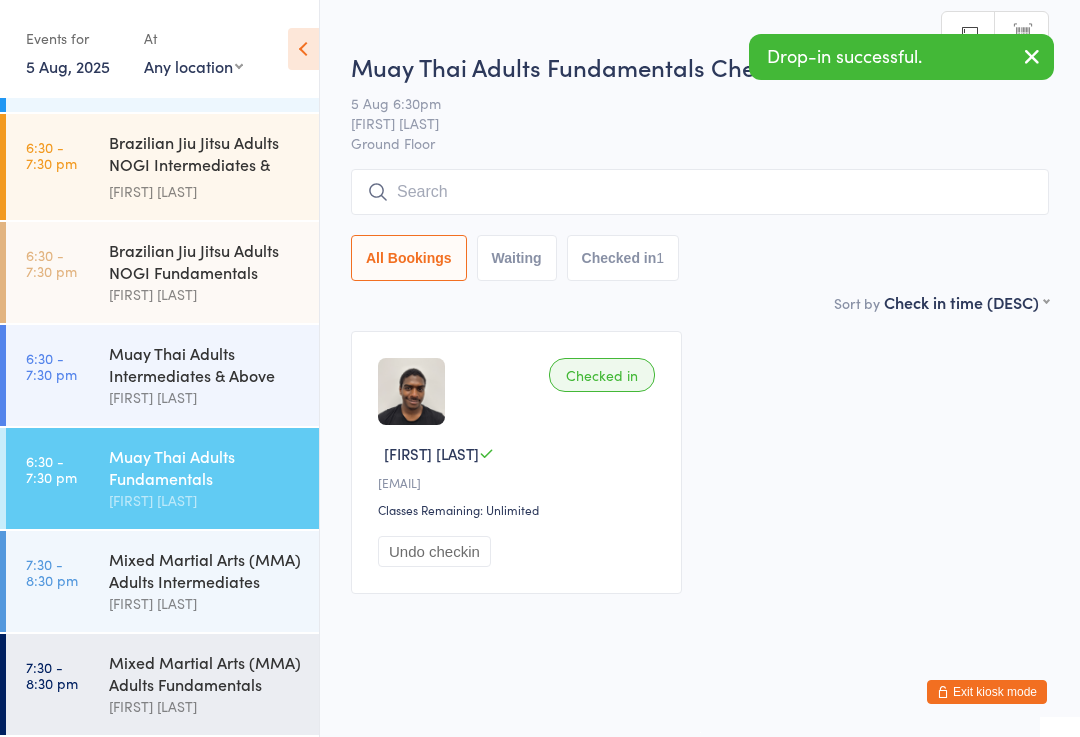 click at bounding box center (700, 192) 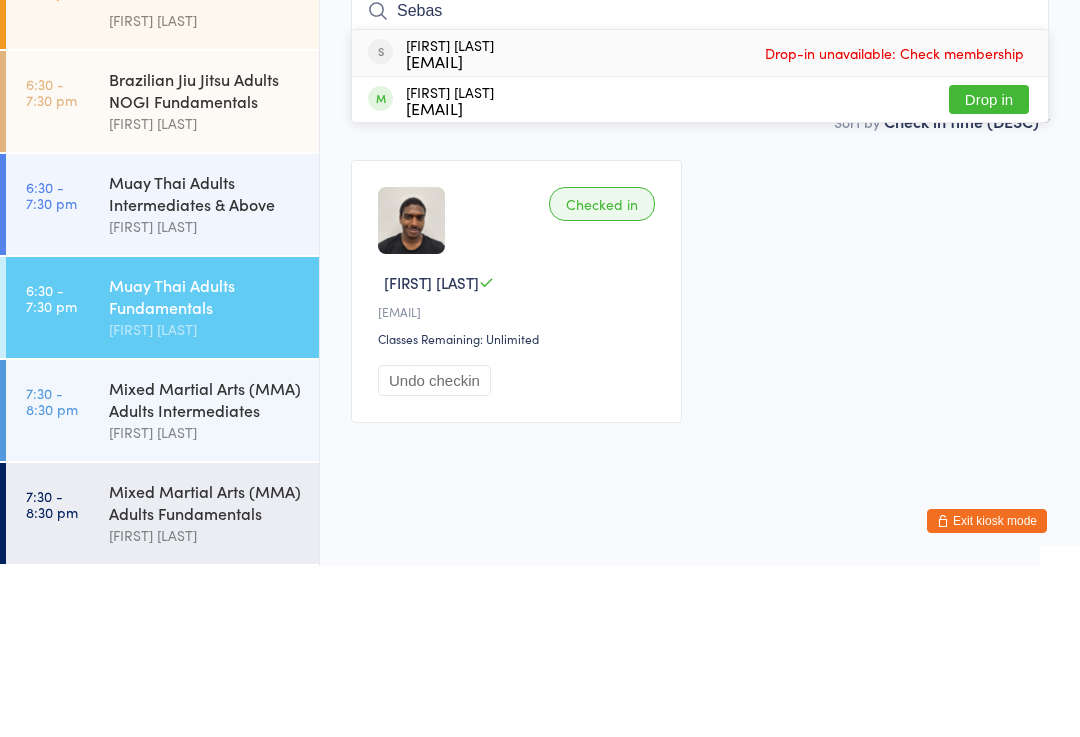 type on "Sebas" 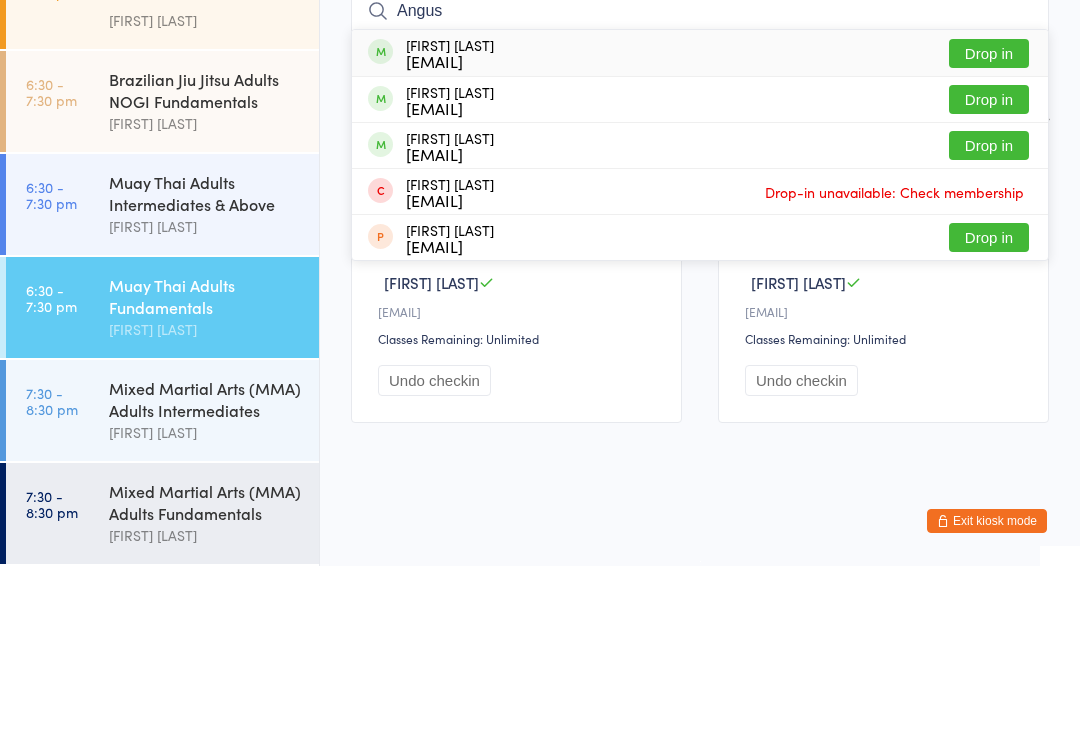 type on "Angus" 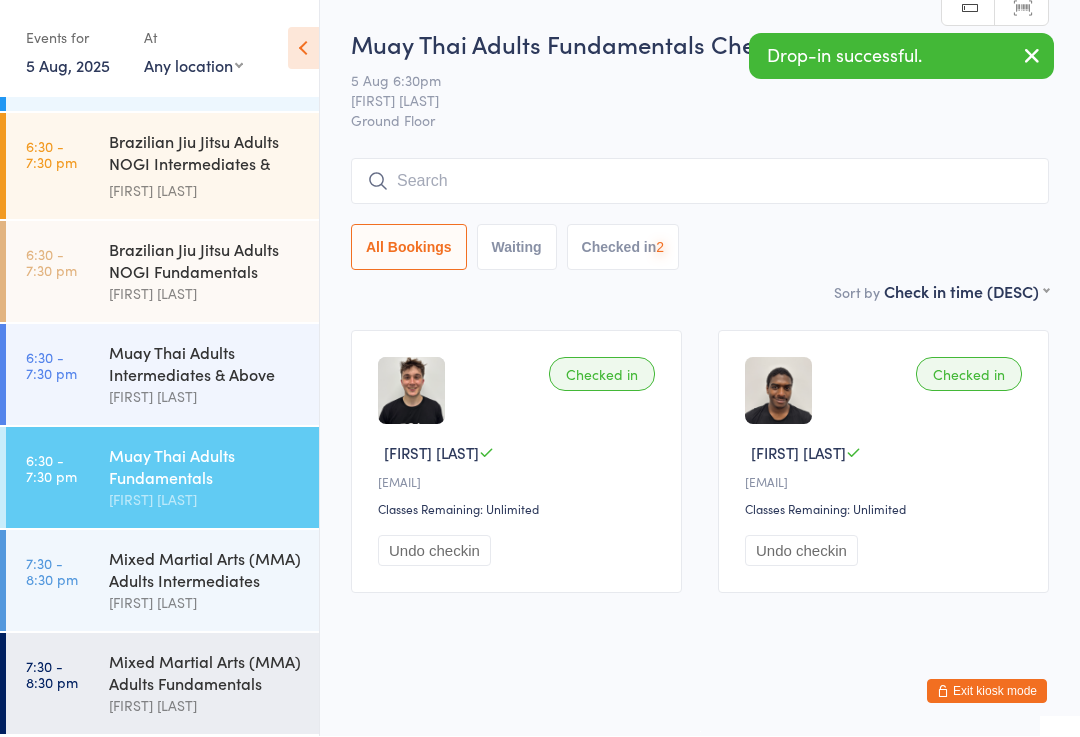 scroll, scrollTop: 22, scrollLeft: 0, axis: vertical 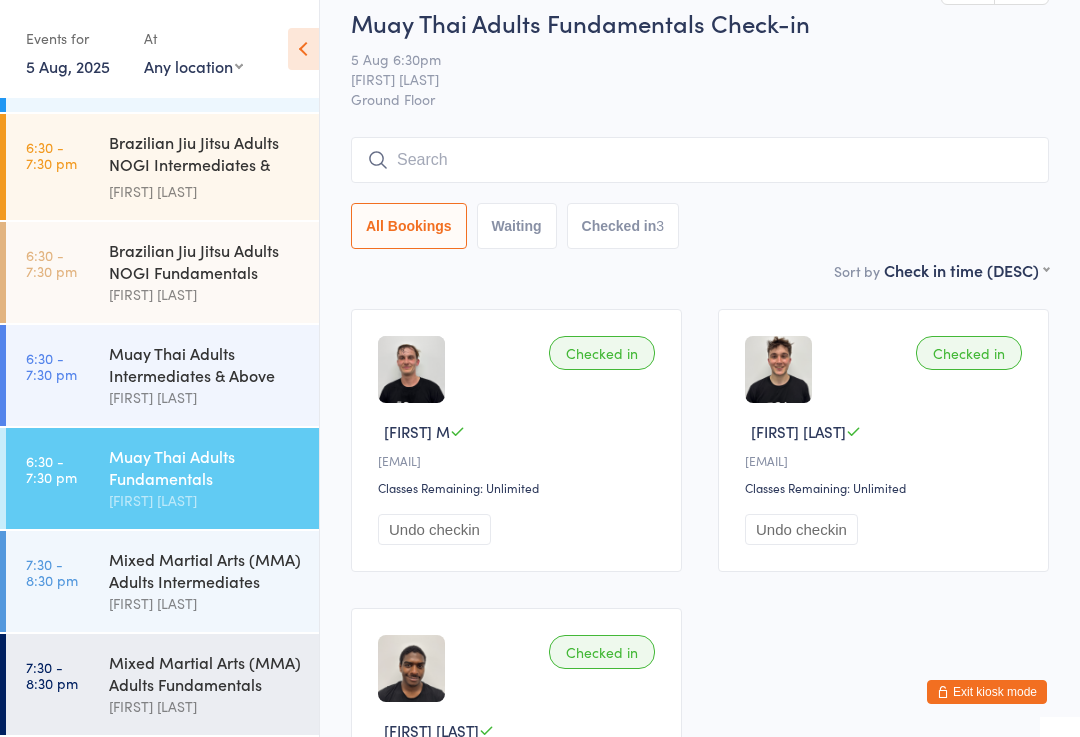 click at bounding box center [700, 160] 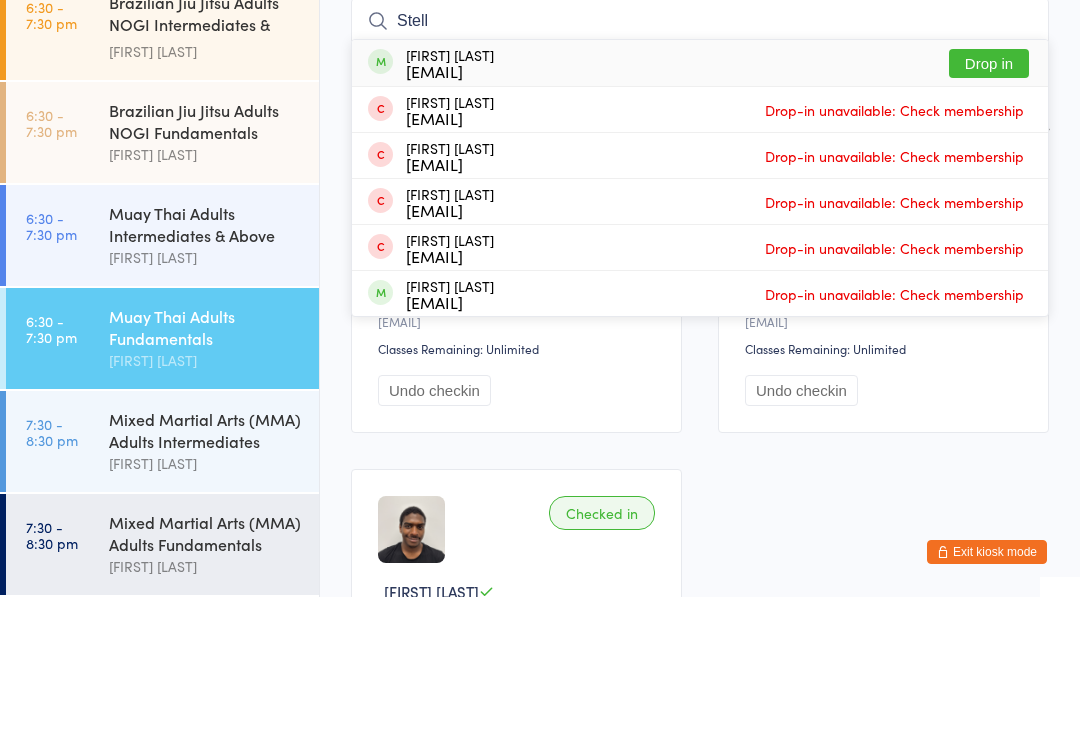 type on "Stell" 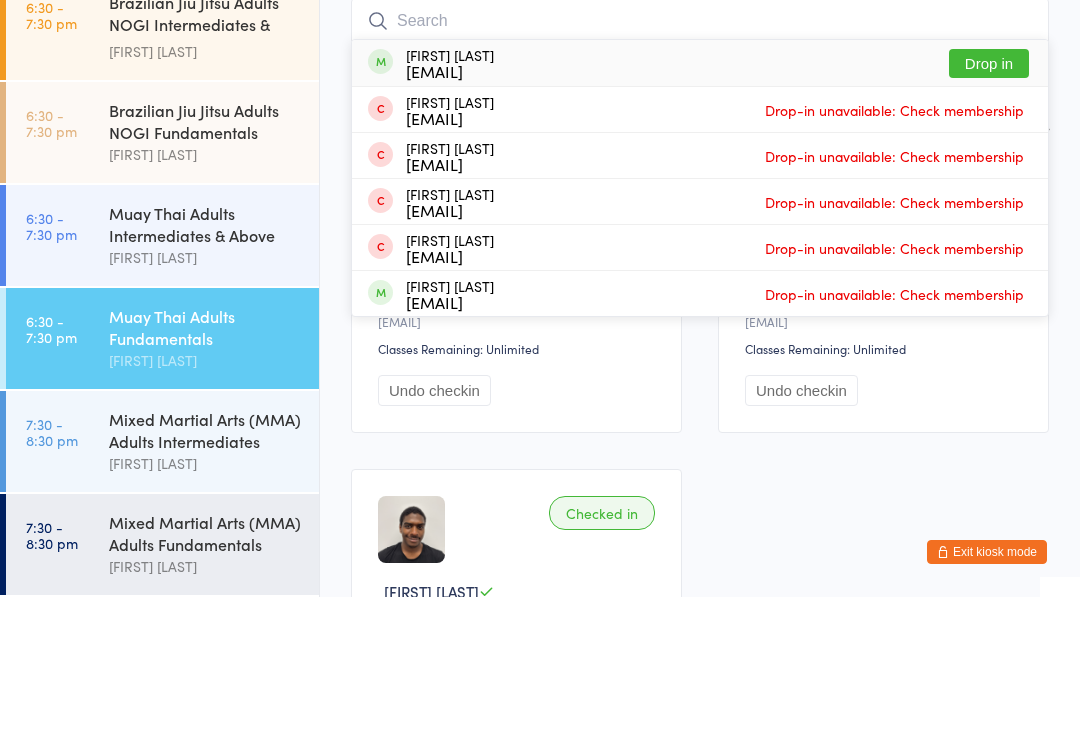 scroll, scrollTop: 161, scrollLeft: 0, axis: vertical 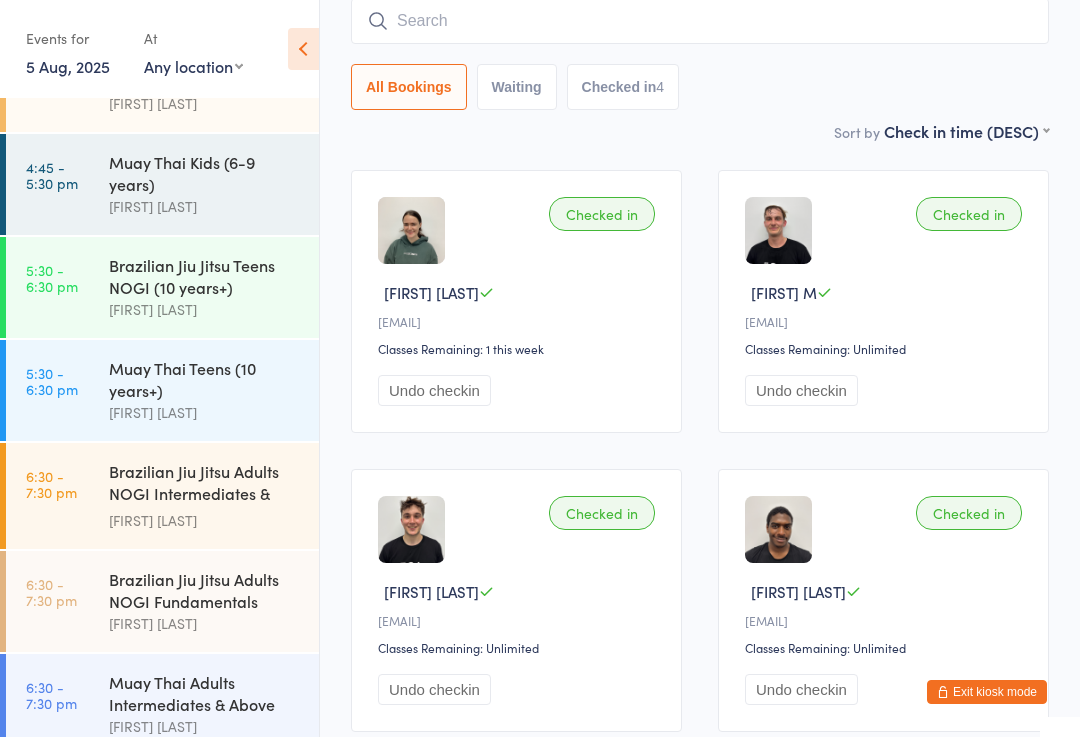 click on "Muay Thai Kids (6-9 years)" at bounding box center (205, 173) 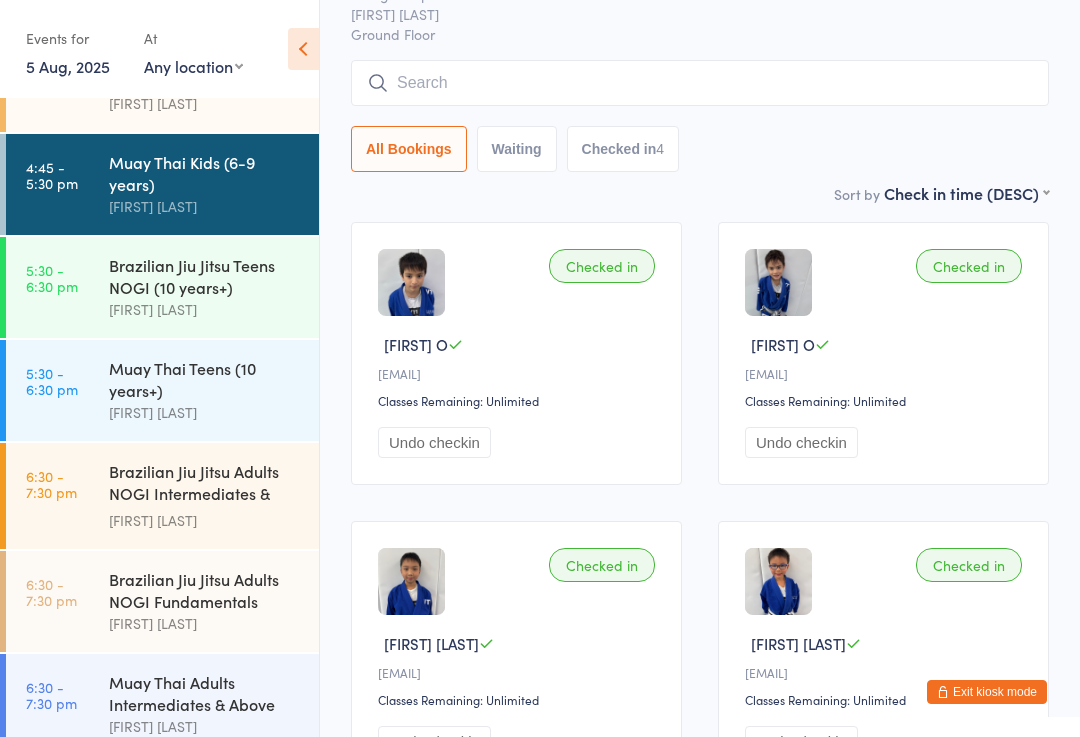 scroll, scrollTop: 0, scrollLeft: 0, axis: both 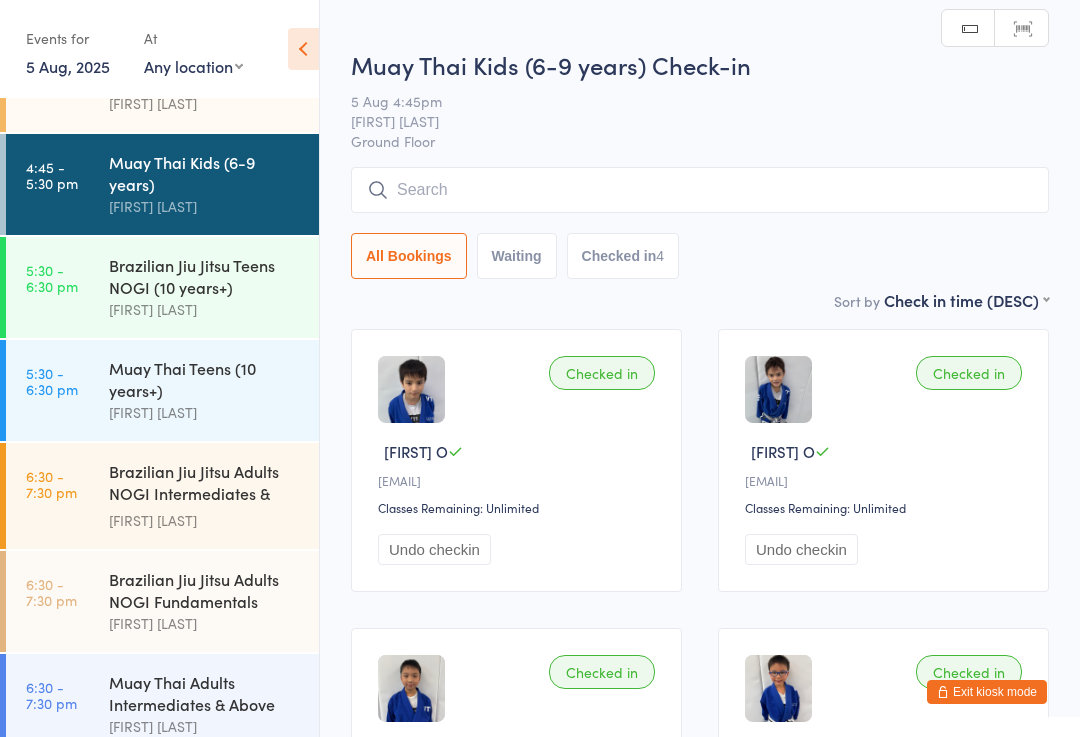 click at bounding box center [700, 190] 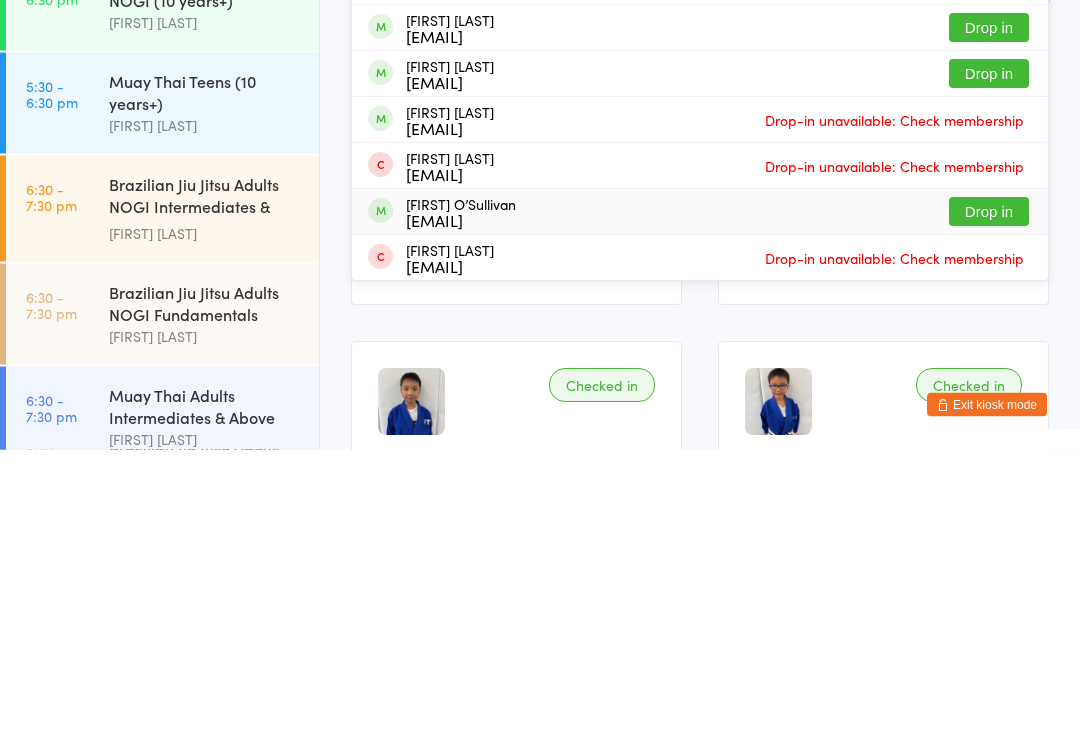 type on "Thomas" 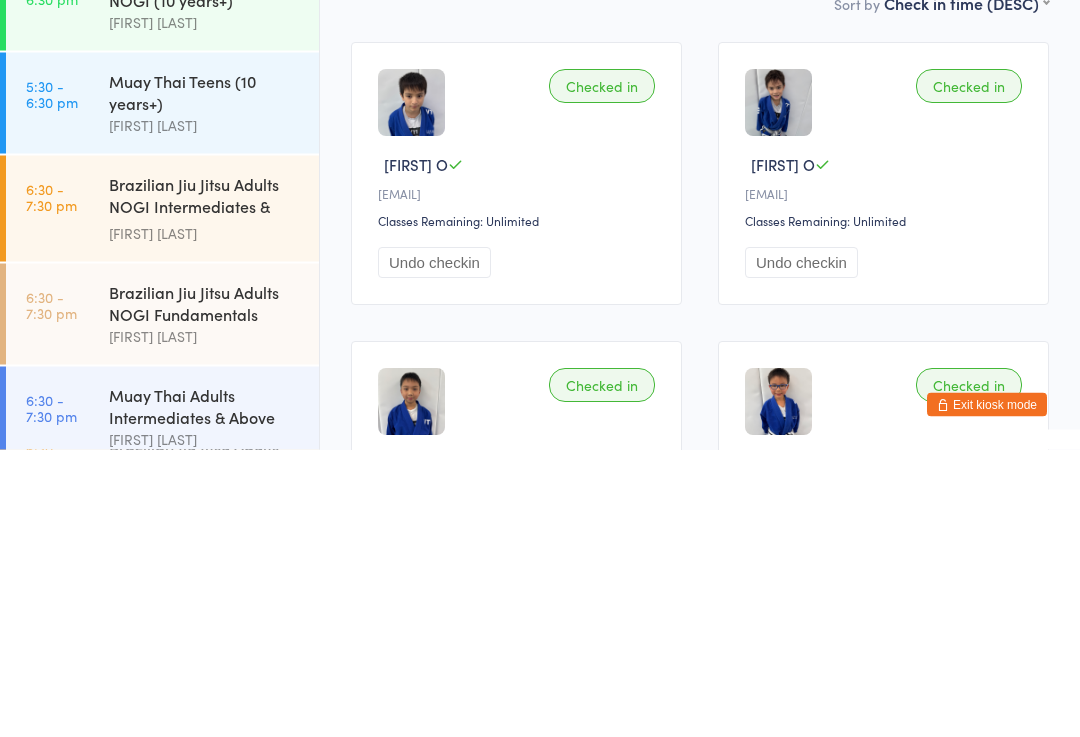 scroll, scrollTop: 289, scrollLeft: 0, axis: vertical 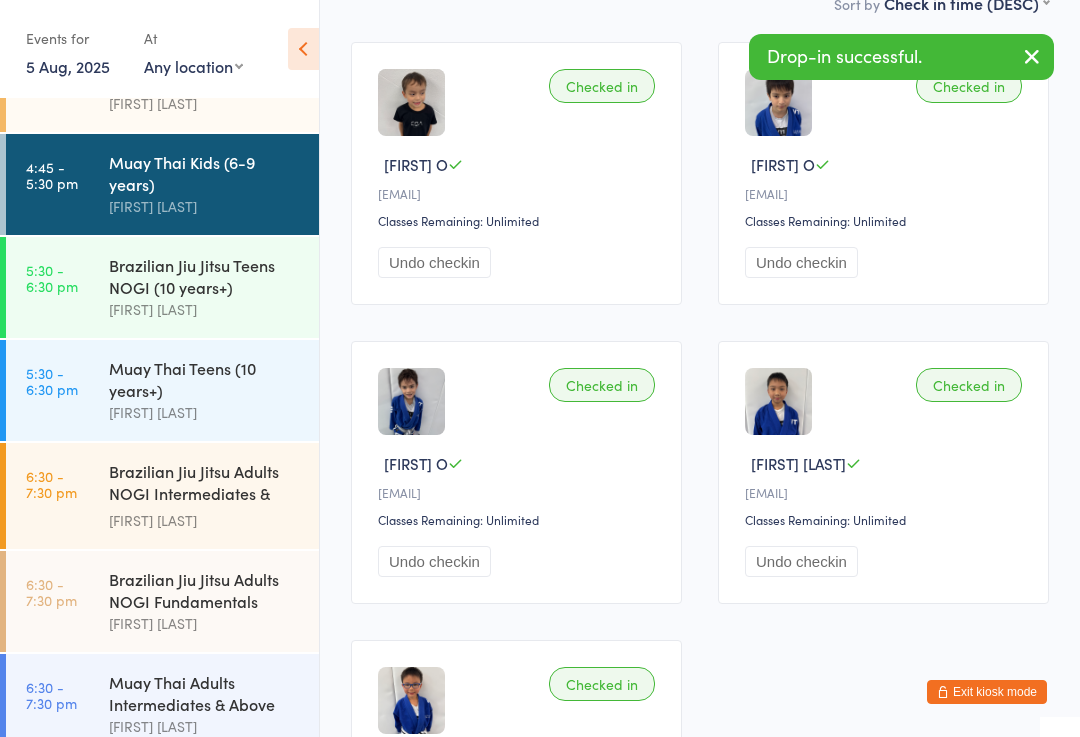 click on "Muay Thai Teens (10 years+)" at bounding box center [205, 379] 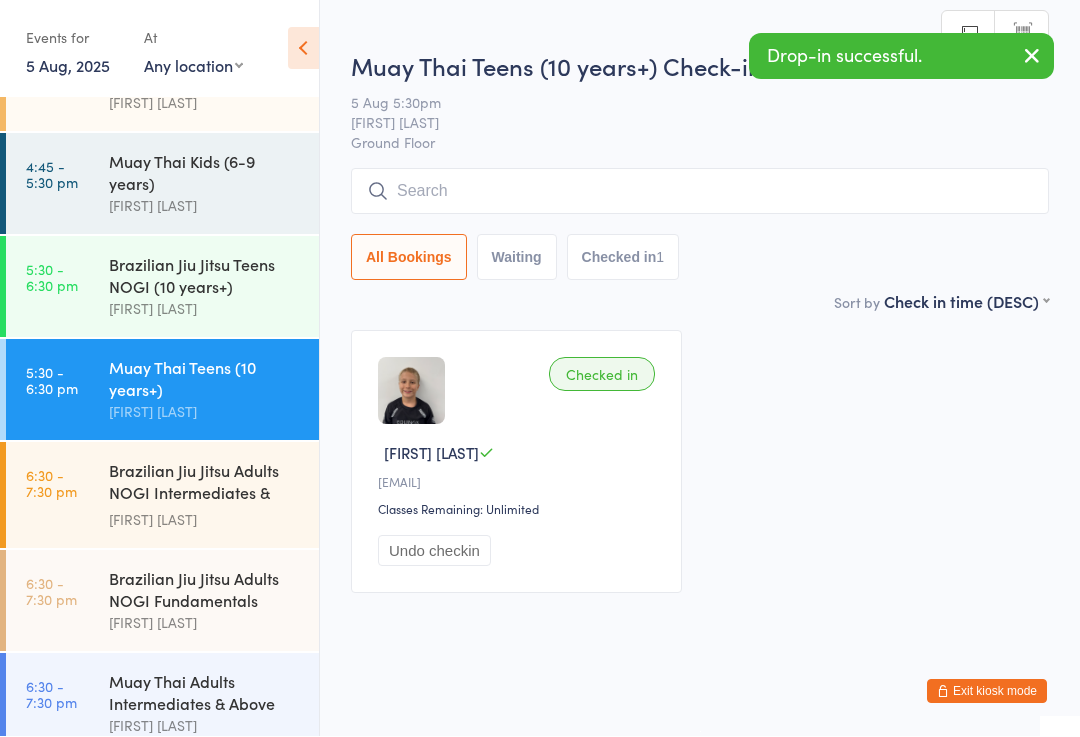 scroll, scrollTop: 1, scrollLeft: 0, axis: vertical 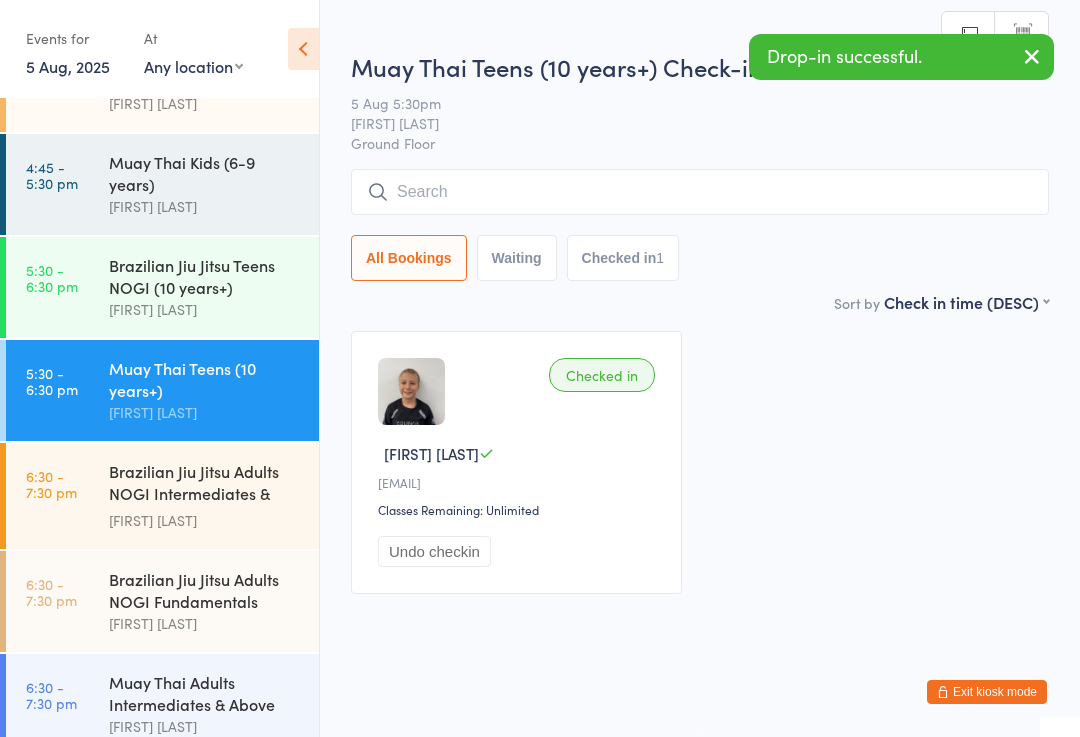 click at bounding box center (700, 192) 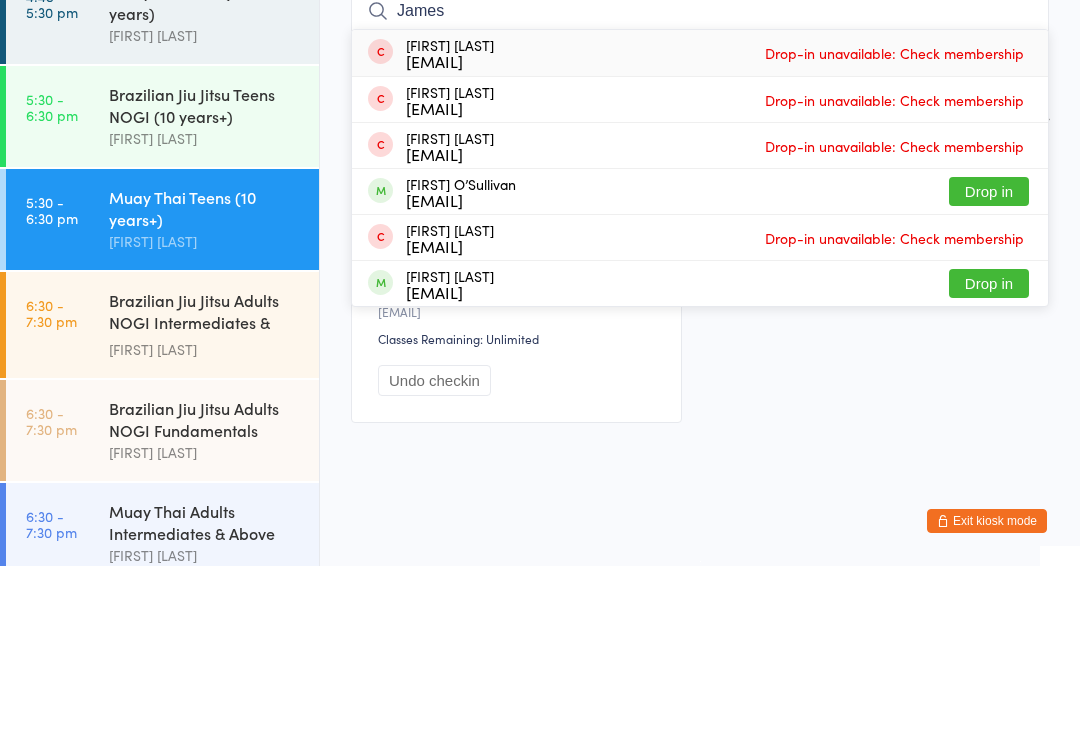 type on "James" 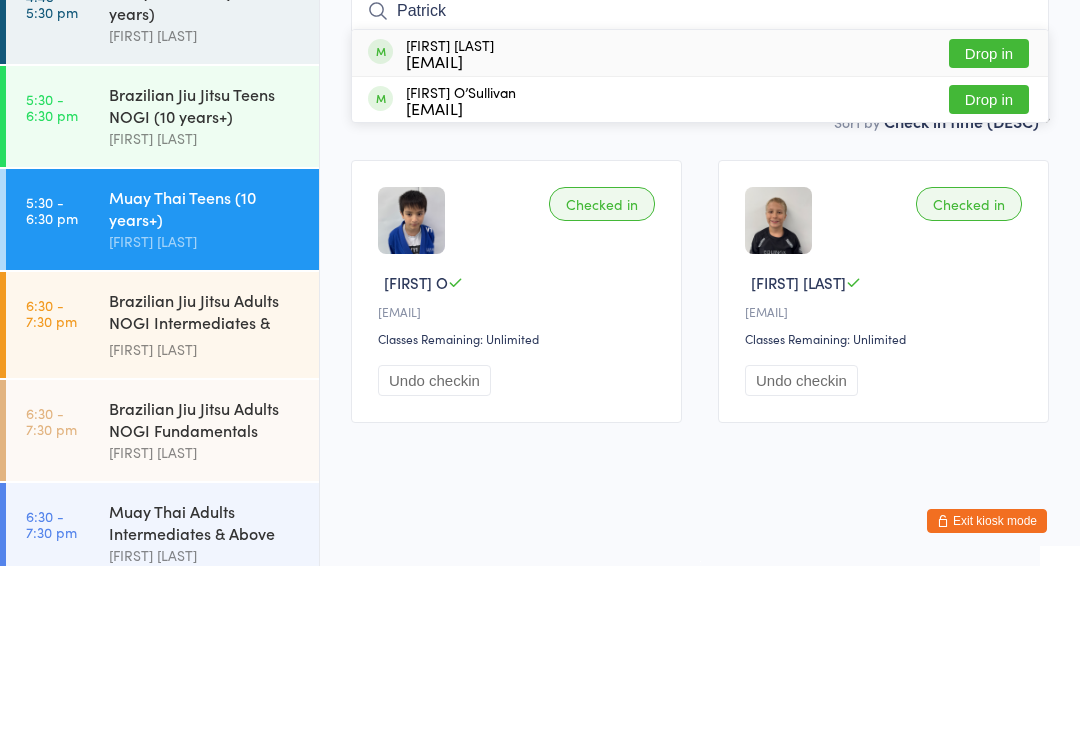type on "Patrick" 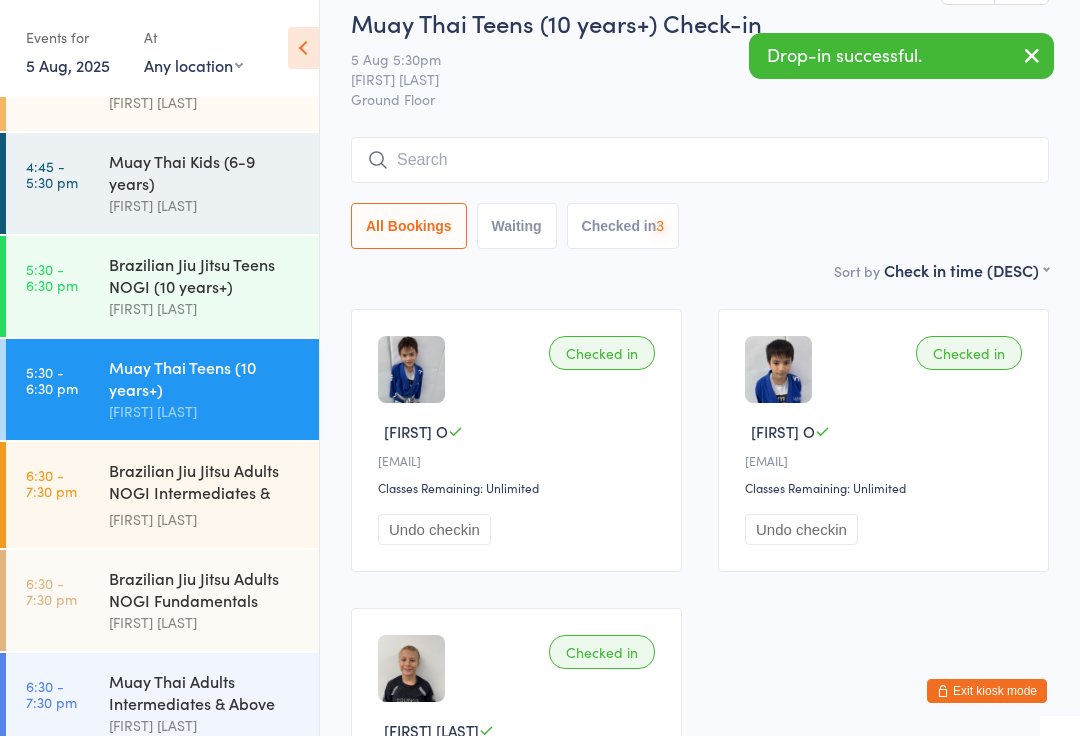 scroll, scrollTop: 22, scrollLeft: 0, axis: vertical 